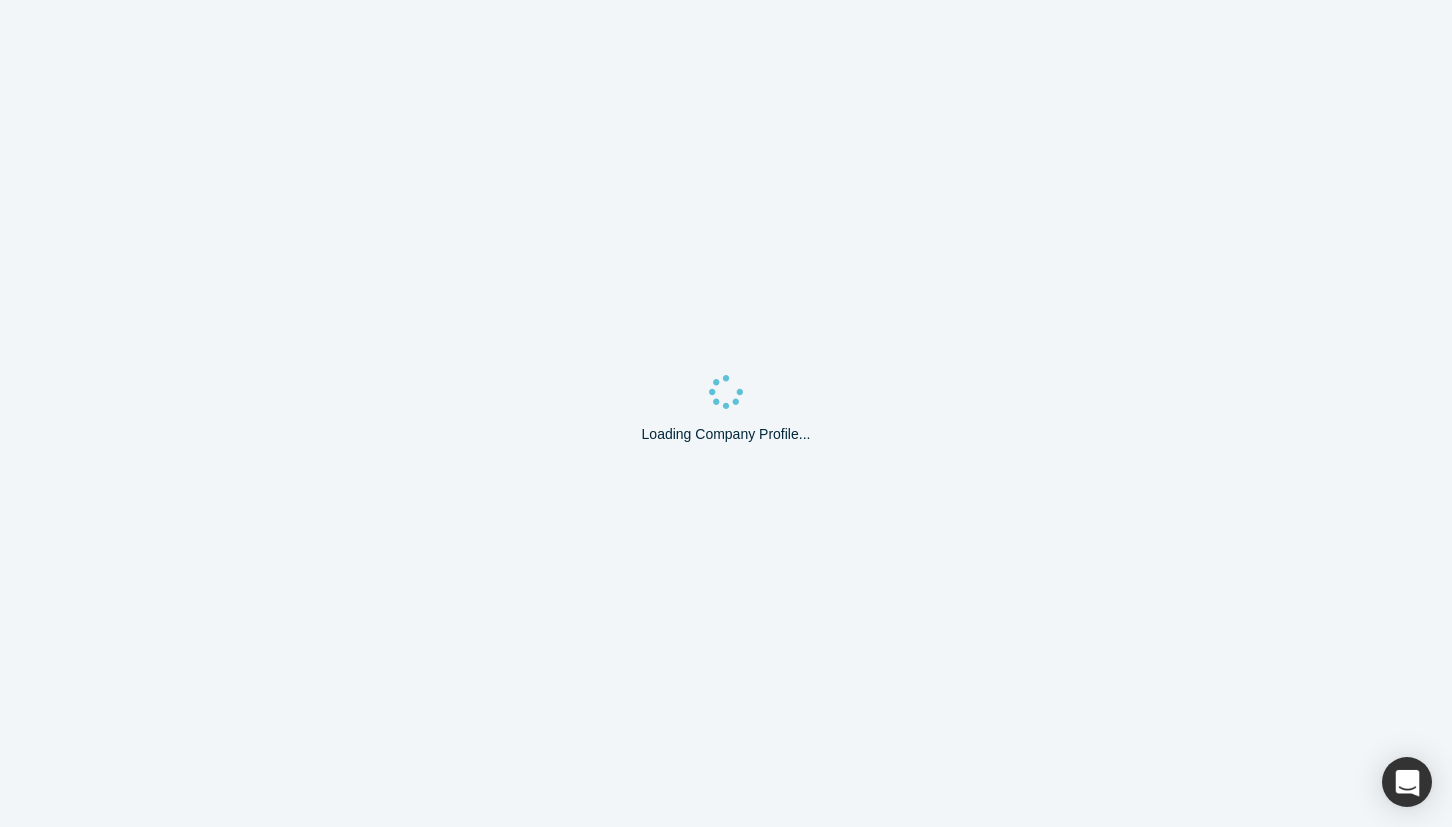 scroll, scrollTop: 0, scrollLeft: 0, axis: both 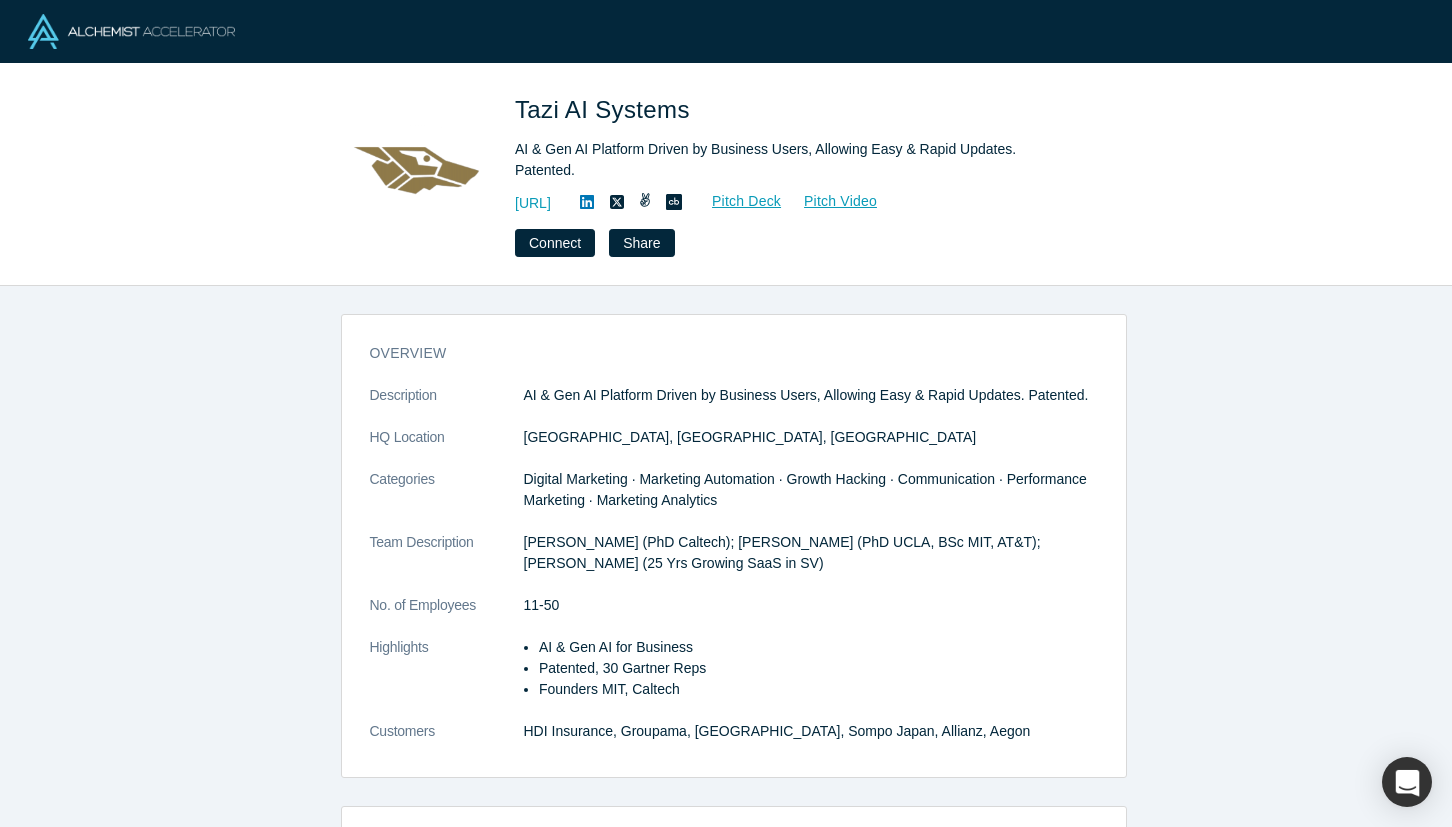 click on "Tazi AI Systems   AI & Gen AI Platform Driven by Business Users, Allowing Easy & Rapid Updates. Patented. [URL] Pitch Deck Pitch Video Connect Share" at bounding box center [726, 175] 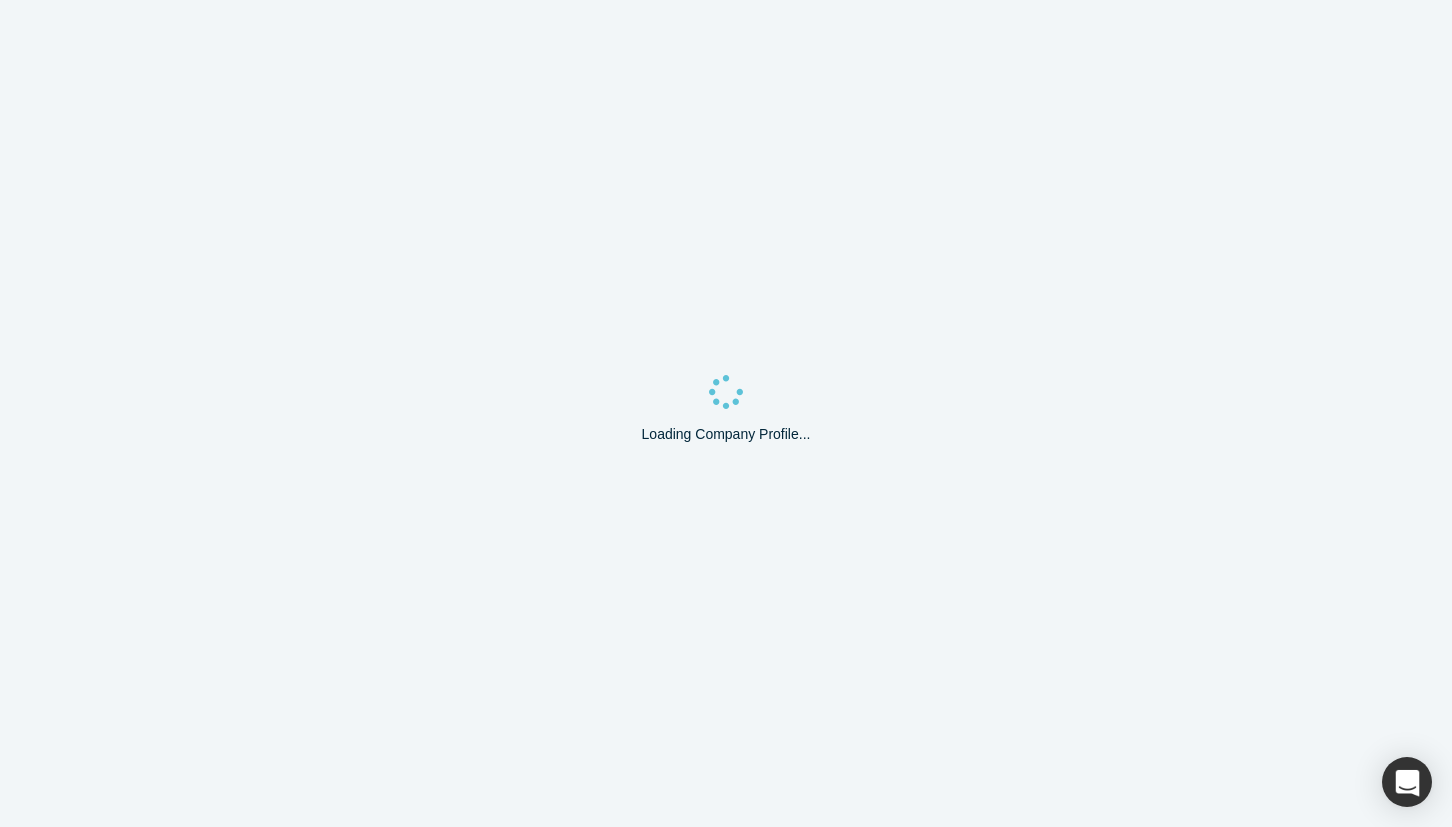 scroll, scrollTop: 0, scrollLeft: 0, axis: both 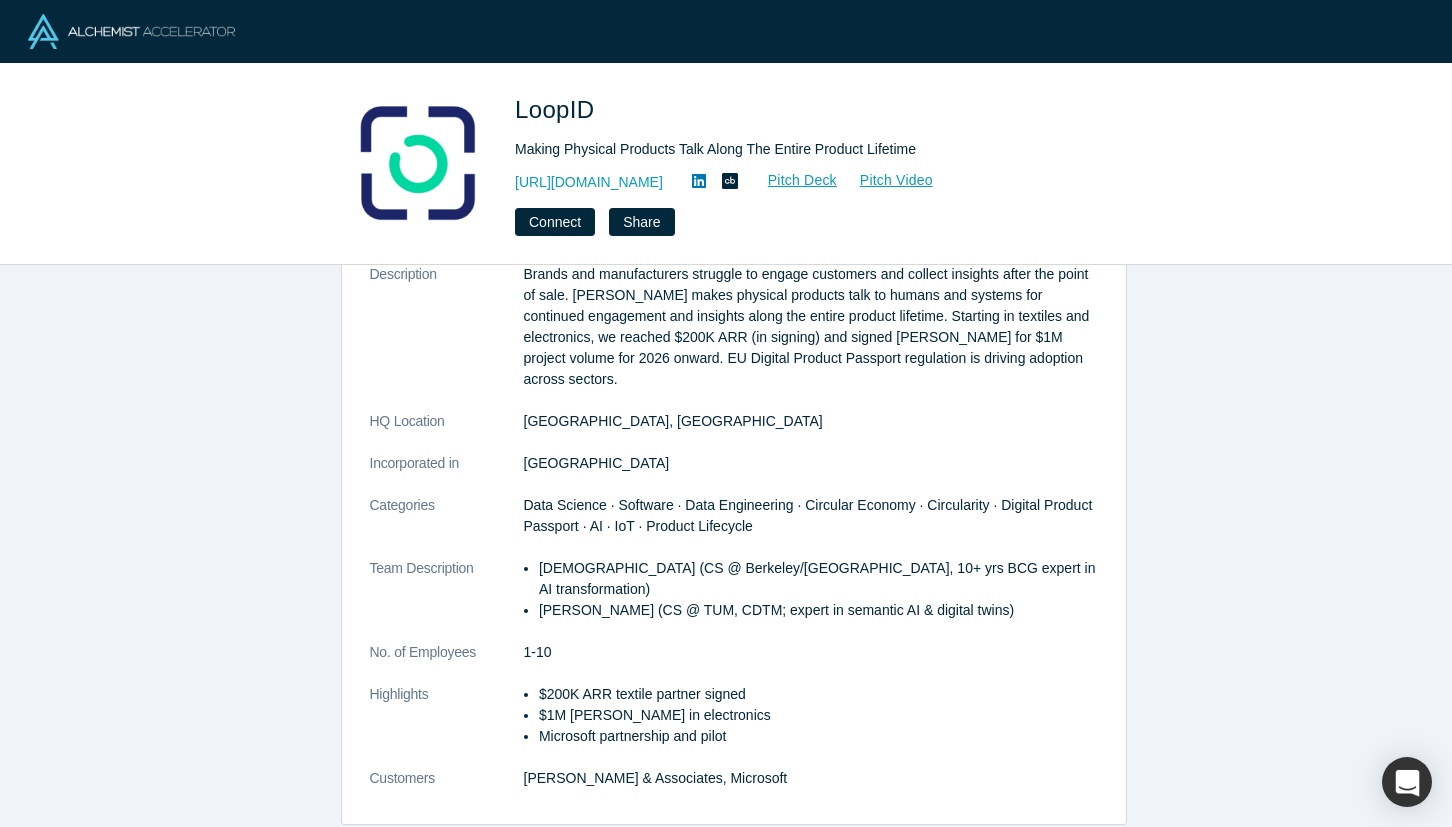 click on "overview   Description Brands and manufacturers struggle to engage customers and collect insights after the point of sale. [PERSON_NAME] makes physical products talk to humans and systems for continued engagement and insights along the entire product lifetime. Starting in textiles and electronics, we reached $200K ARR (in signing) and signed [PERSON_NAME] for $1M project volume for 2026 onward. EU Digital Product Passport regulation is driving adoption across sectors. HQ Location [GEOGRAPHIC_DATA], [GEOGRAPHIC_DATA] Incorporated in [GEOGRAPHIC_DATA] Categories Data Science · Software · Data Engineering · Circular Economy · Circularity · Digital Product Passport · AI · IoT · Product Lifecycle Team Description
[PERSON_NAME] (CS @ [GEOGRAPHIC_DATA]/[GEOGRAPHIC_DATA], 10+ yrs BCG expert in AI transformation)
[PERSON_NAME] (CS @ TUM, CDTM; expert in semantic AI & digital twins)
No. of Employees 1-10 Highlights
$200K ARR textile partner signed
$1M [PERSON_NAME] in electronics
Microsoft partnership and pilot
Customers [PERSON_NAME] & Associates, Microsoft" at bounding box center (733, 553) 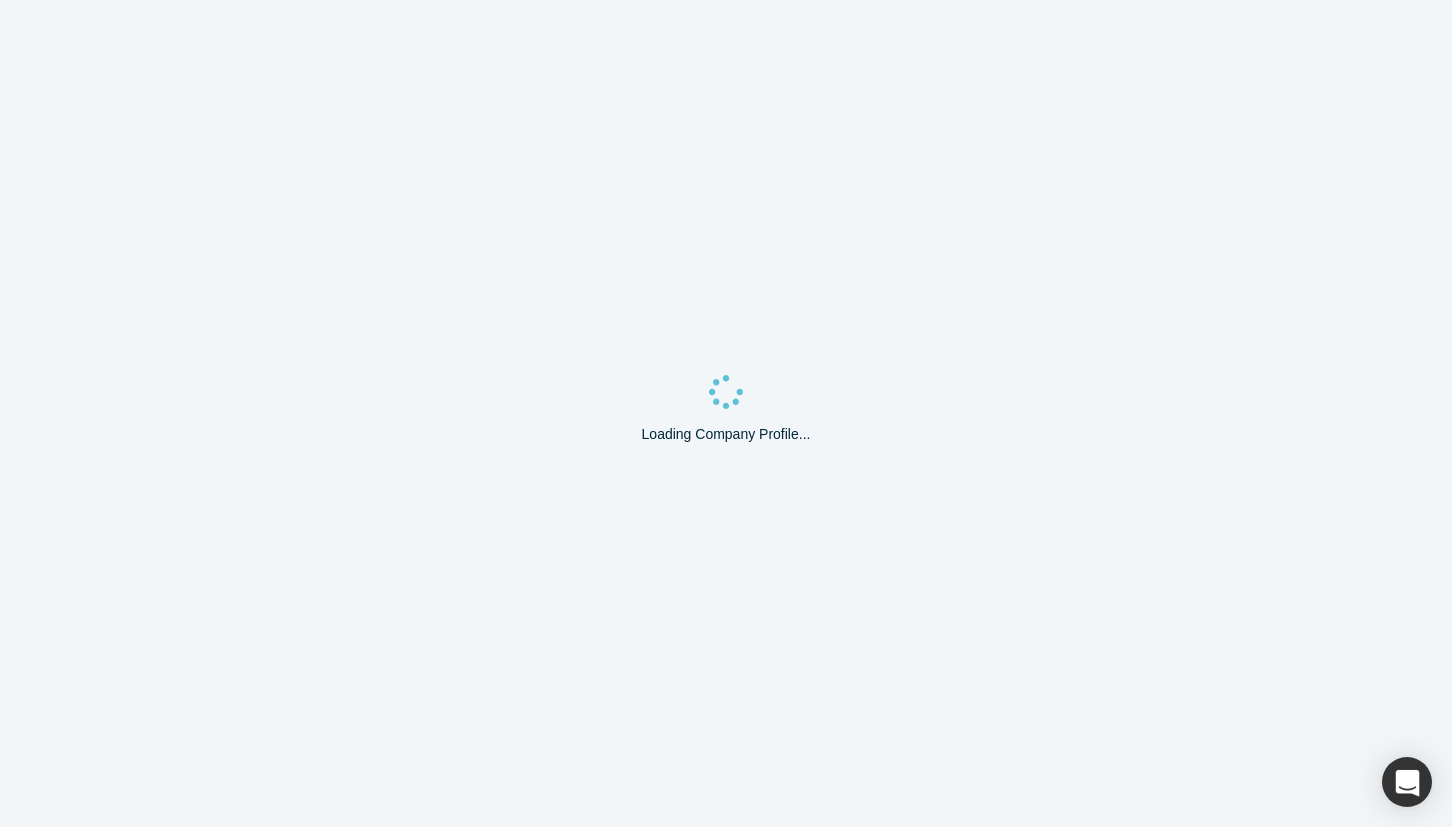 scroll, scrollTop: 0, scrollLeft: 0, axis: both 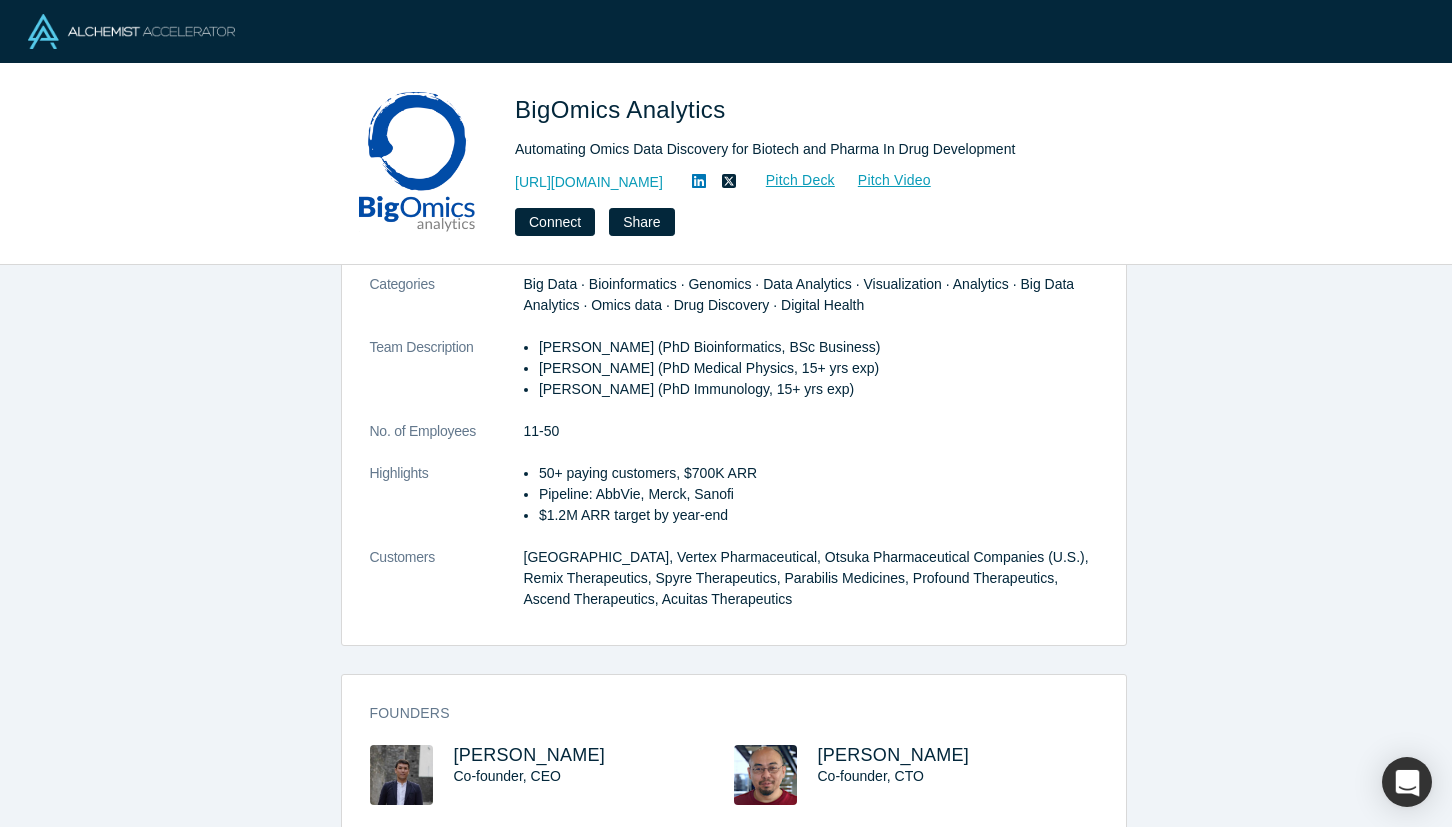 click on "overview   Description Biotech and pharma companies are slowed by manual, repetitive data analysis that hampers drug development. We’ve built an intelligent data discovery platform (SaaS) that automates routine bioinformatics and empowers biologists to interact with their experimental data. Our platform accelerates data analysis by up to 10x compared to traditional methods. Adoption is growing as more teams seek to fast-track their drug pipelines. HQ Location Lugano, Switzerland Incorporated in Switzerland Categories Big Data · Bioinformatics · Genomics · Data Analytics · Visualization · Analytics · Big Data Analytics · Omics data · Drug Discovery · Digital Health Team Description
Murat Akhmedov (PhD Bioinformatics, BSc Business)
Ivo Kwee (PhD Medical Physics, 15+ yrs exp)
Axel Martinelli (PhD Immunology, 15+ yrs exp)
No. of Employees 11-50 Highlights
50+ paying customers, $700K ARR
Pipeline: AbbVie, Merck, Sanofi
$1.2M ARR target by year-end
Customers" at bounding box center (733, 553) 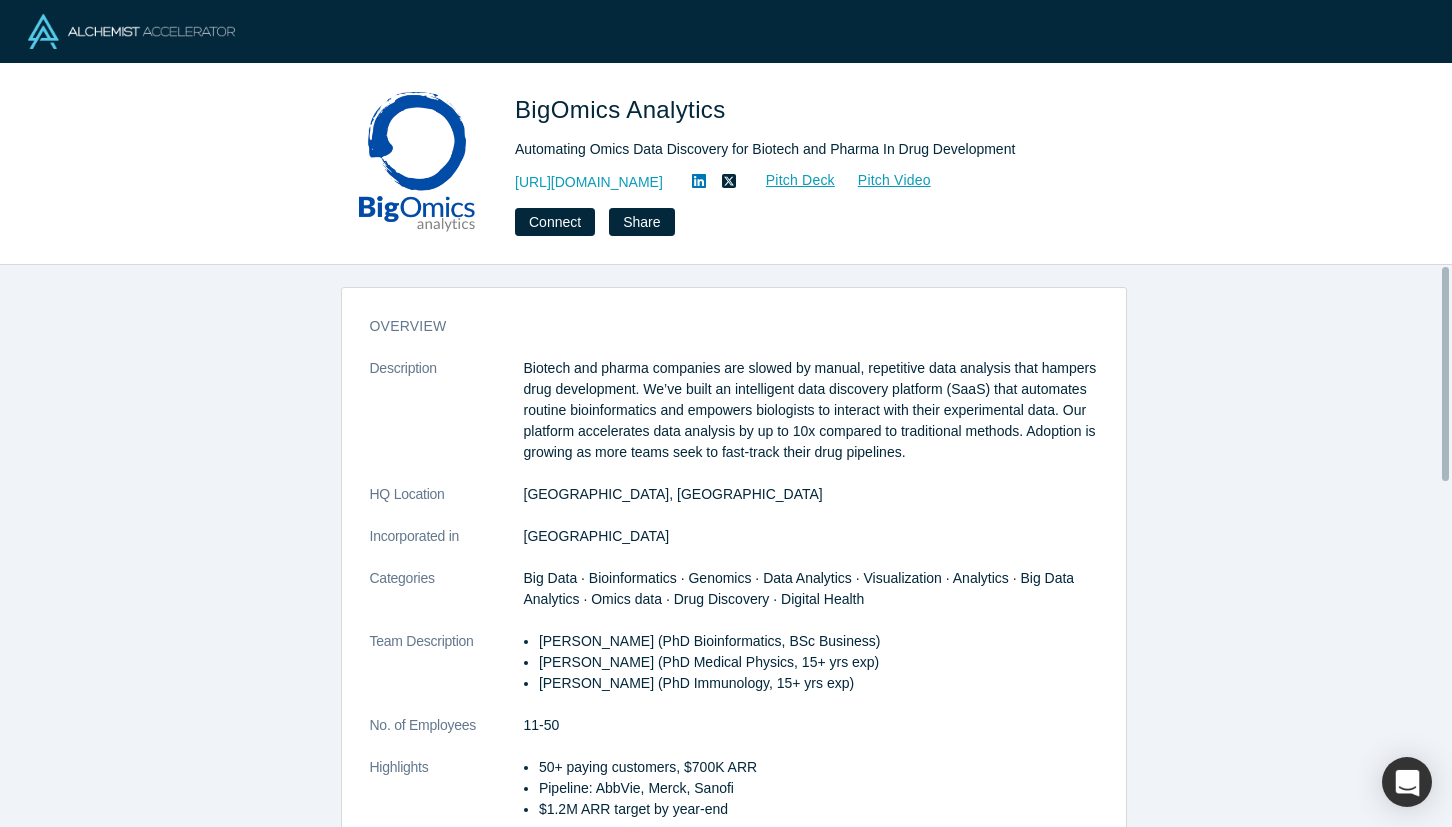 scroll, scrollTop: 0, scrollLeft: 0, axis: both 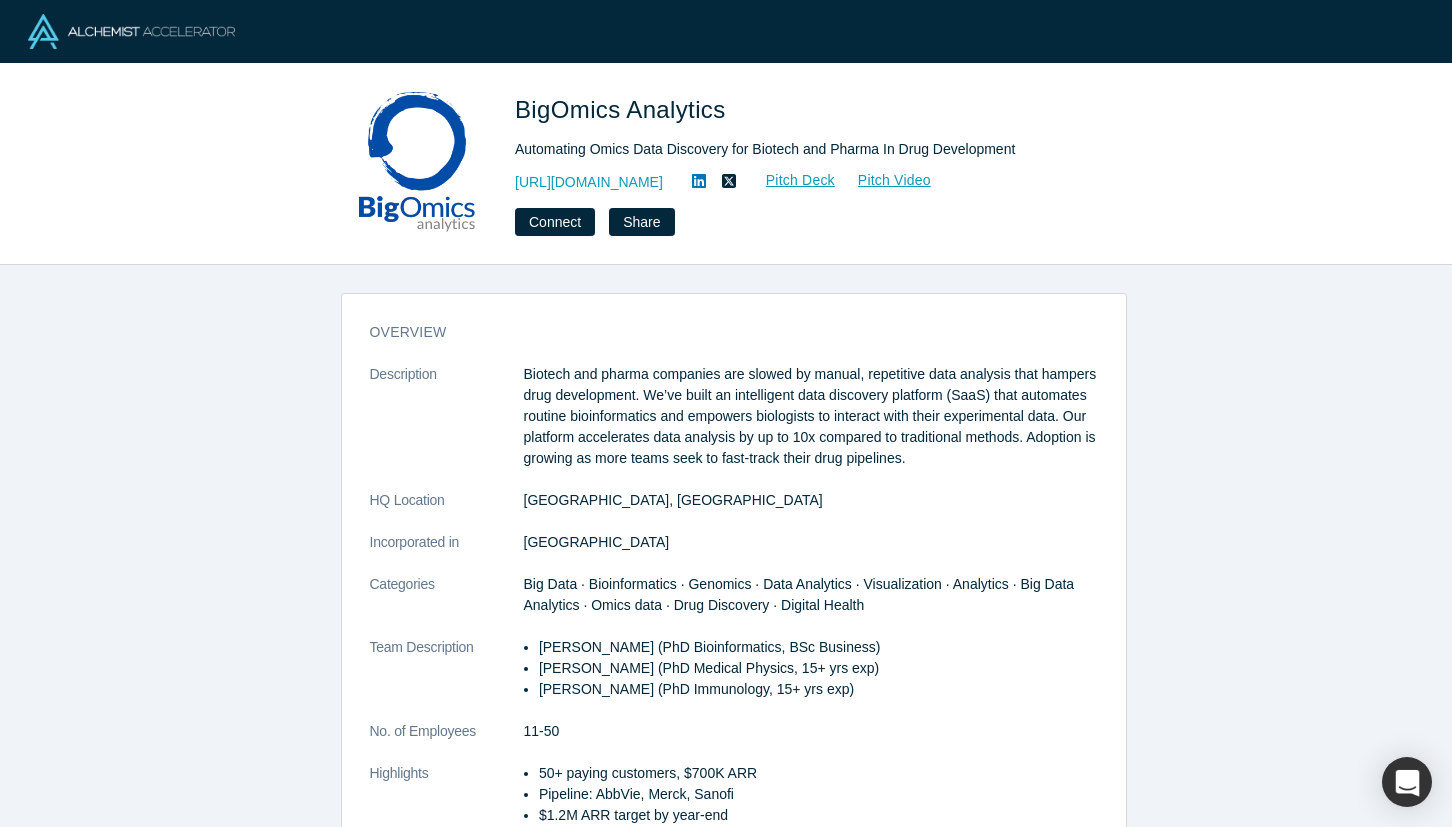 click on "BigOmics Analytics" at bounding box center [624, 109] 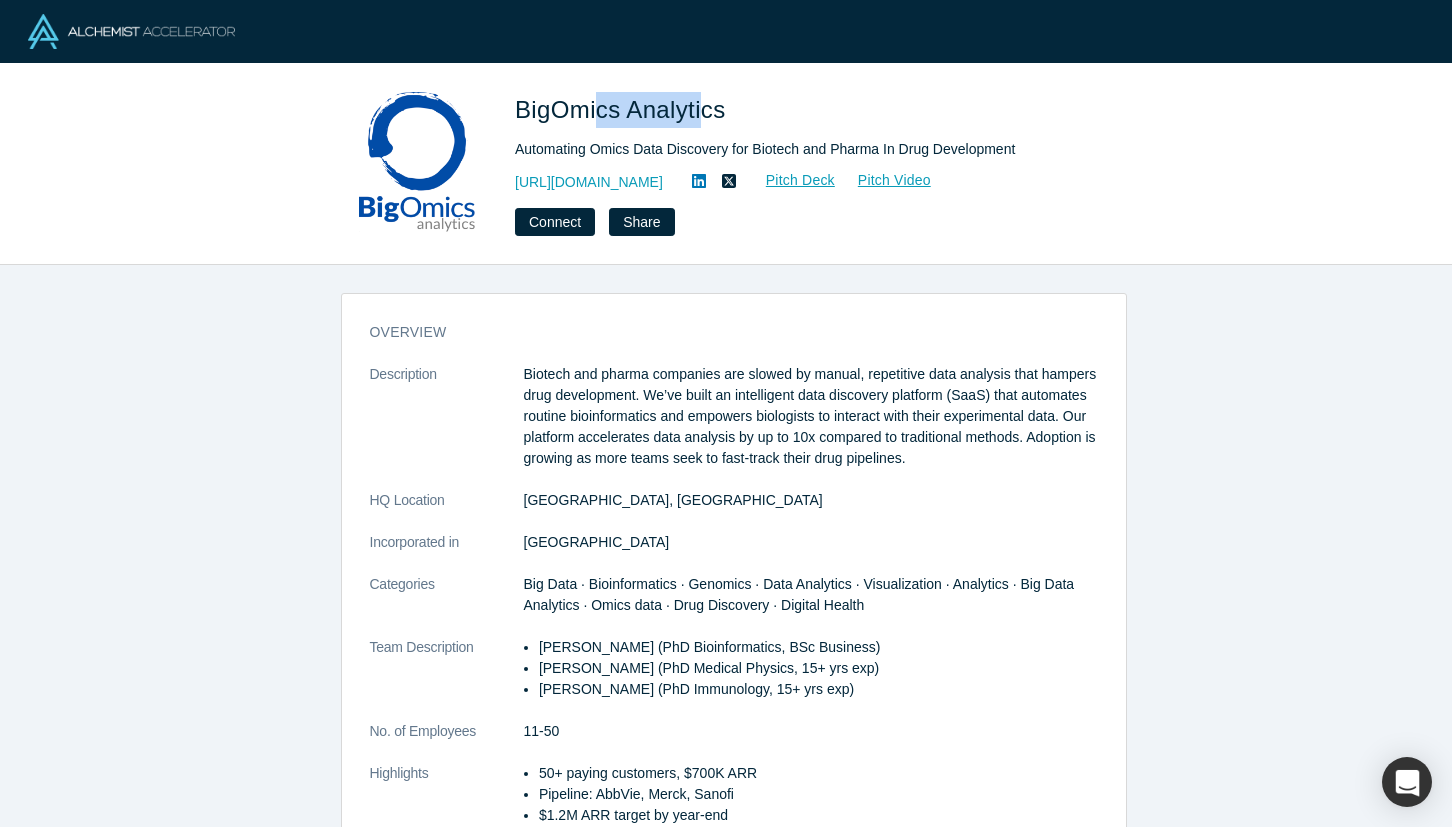 drag, startPoint x: 697, startPoint y: 106, endPoint x: 600, endPoint y: 93, distance: 97.867256 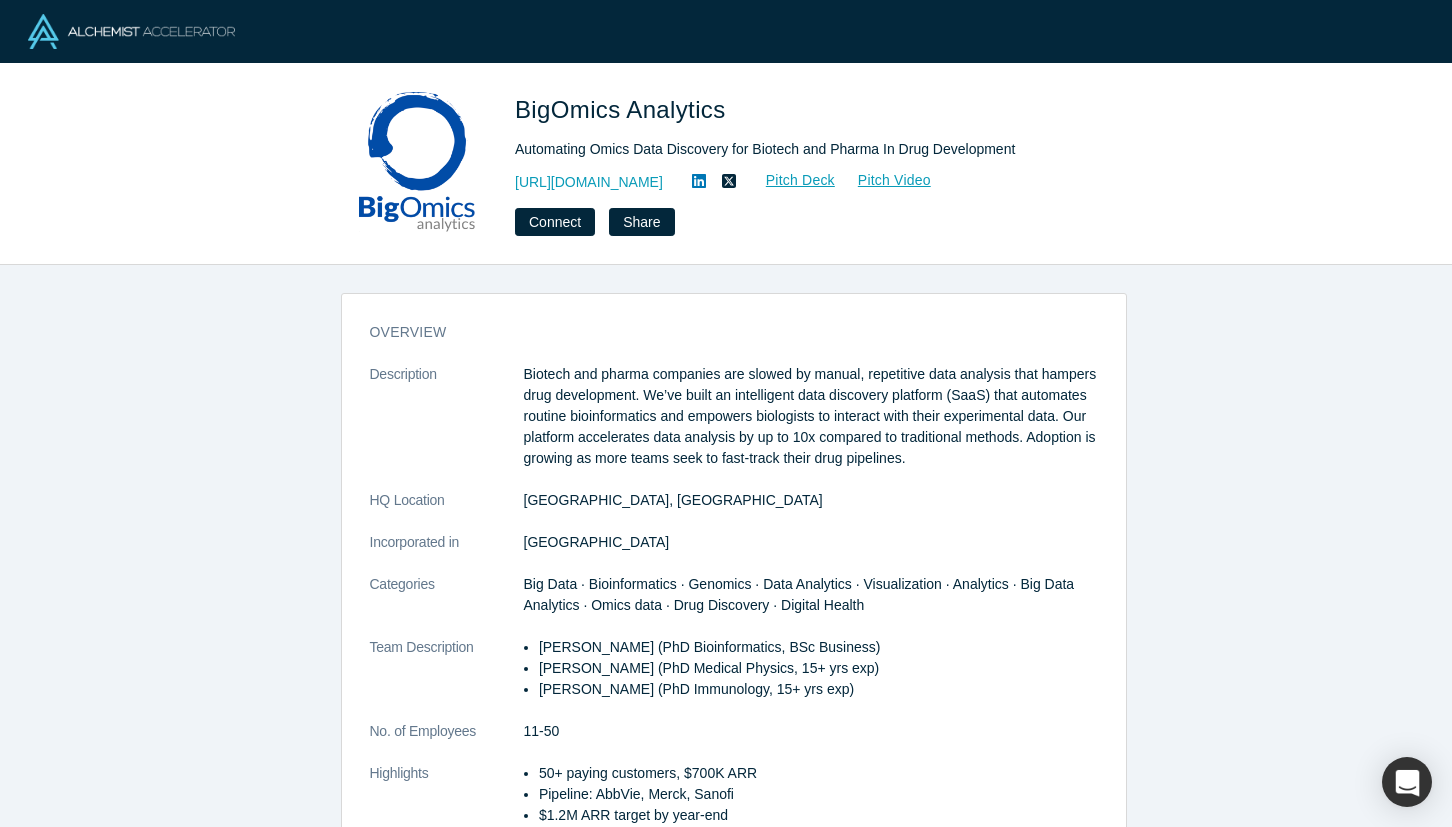 click on "BigOmics Analytics   Automating Omics Data Discovery for Biotech and Pharma In Drug Development https://bigomics.ch/ Pitch Deck Pitch Video Connect Share" at bounding box center (726, 164) 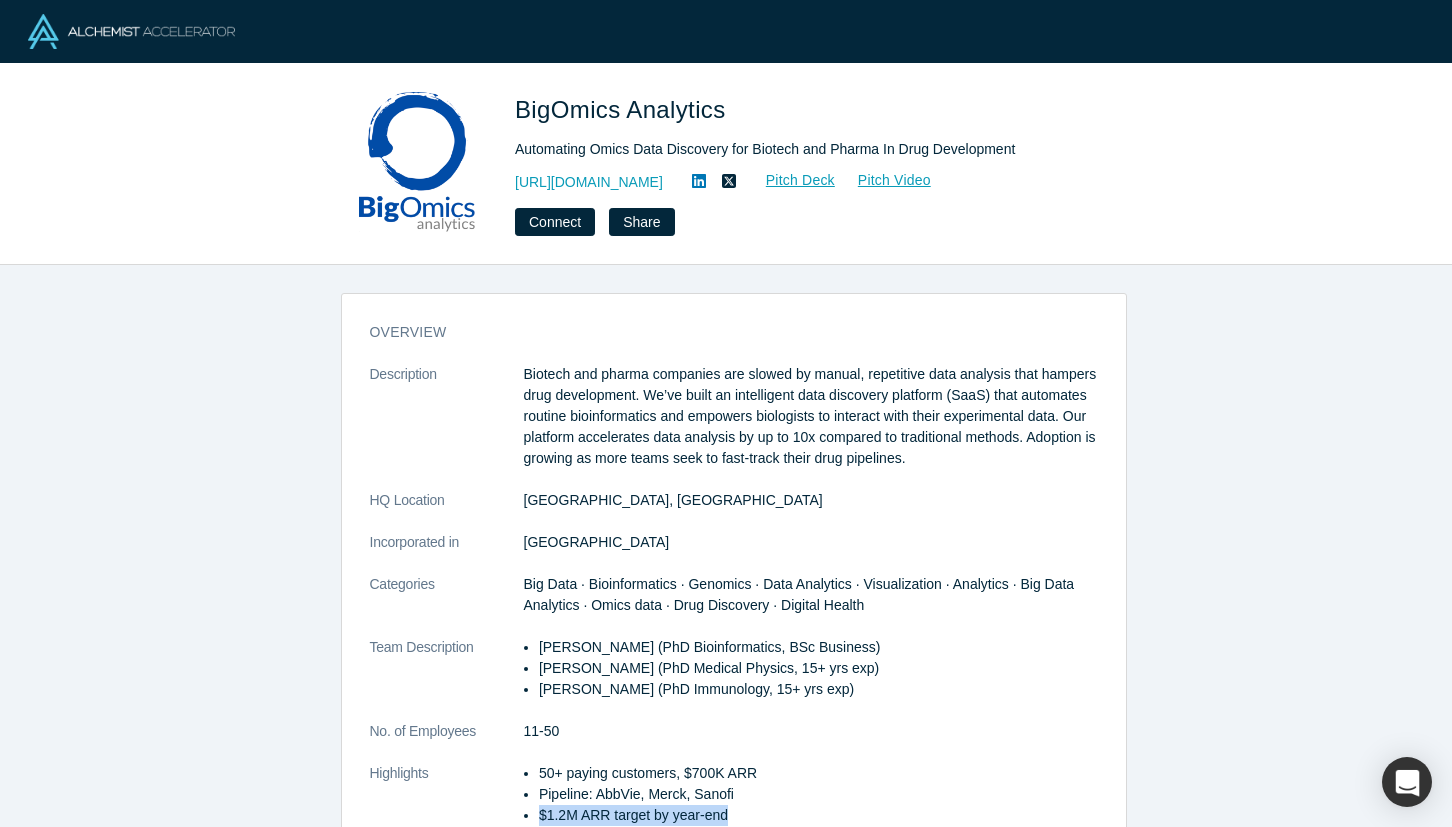 click on "50+ paying customers, $700K ARR
Pipeline: AbbVie, Merck, Sanofi
$1.2M ARR target by year-end" at bounding box center (811, 794) 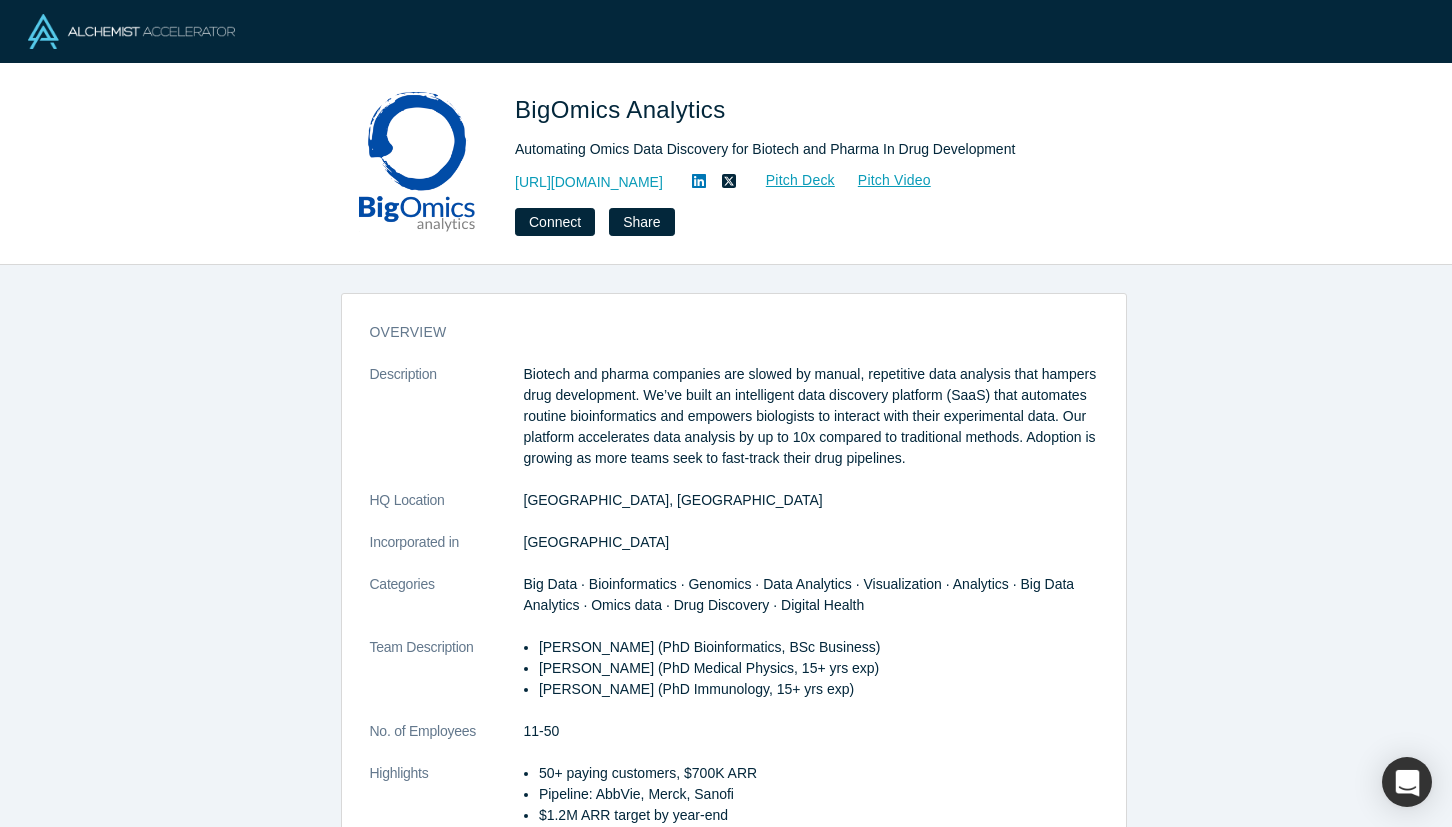 click on "overview   Description Biotech and pharma companies are slowed by manual, repetitive data analysis that hampers drug development. We’ve built an intelligent data discovery platform (SaaS) that automates routine bioinformatics and empowers biologists to interact with their experimental data. Our platform accelerates data analysis by up to 10x compared to traditional methods. Adoption is growing as more teams seek to fast-track their drug pipelines. HQ Location Lugano, Switzerland Incorporated in Switzerland Categories Big Data · Bioinformatics · Genomics · Data Analytics · Visualization · Analytics · Big Data Analytics · Omics data · Drug Discovery · Digital Health Team Description
Murat Akhmedov (PhD Bioinformatics, BSc Business)
Ivo Kwee (PhD Medical Physics, 15+ yrs exp)
Axel Martinelli (PhD Immunology, 15+ yrs exp)
No. of Employees 11-50 Highlights
50+ paying customers, $700K ARR
Pipeline: AbbVie, Merck, Sanofi
$1.2M ARR target by year-end
Customers" at bounding box center (733, 553) 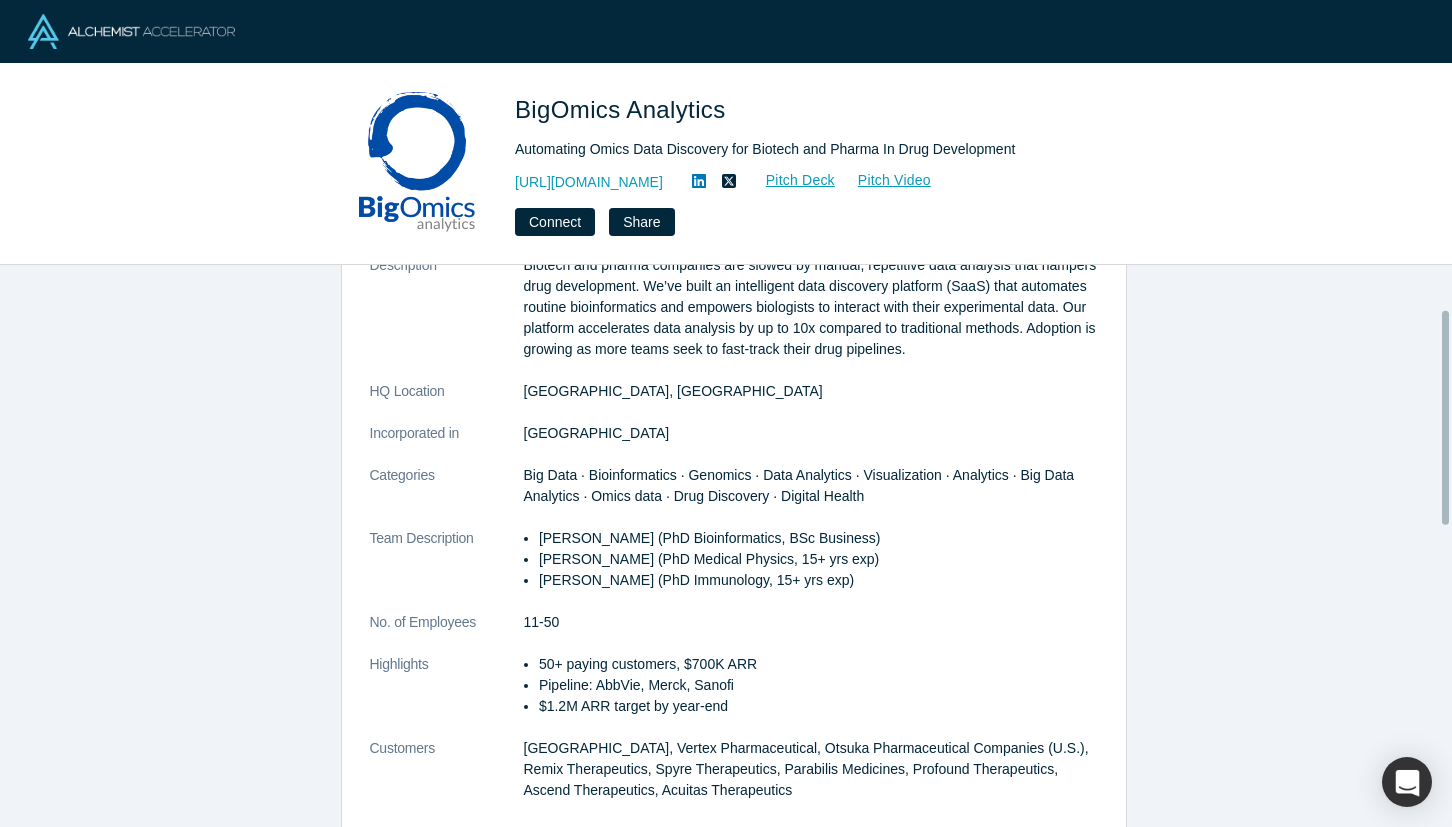 scroll, scrollTop: 100, scrollLeft: 0, axis: vertical 